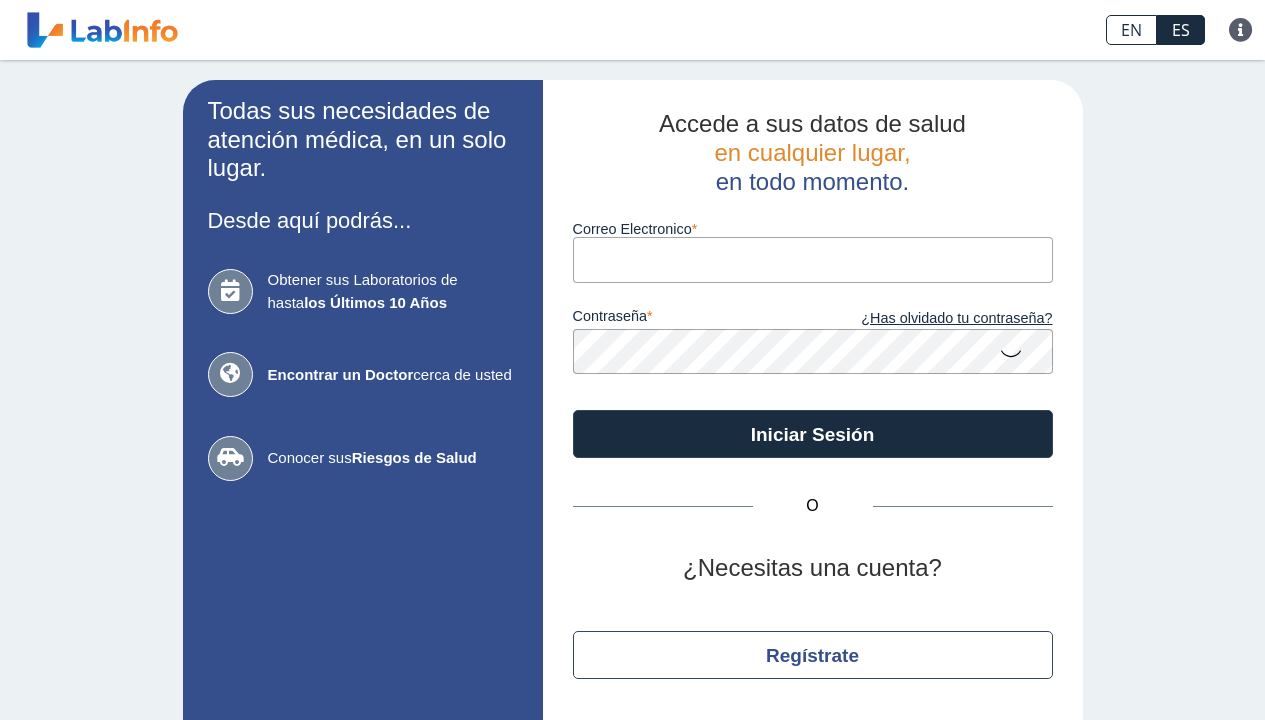 scroll, scrollTop: 0, scrollLeft: 0, axis: both 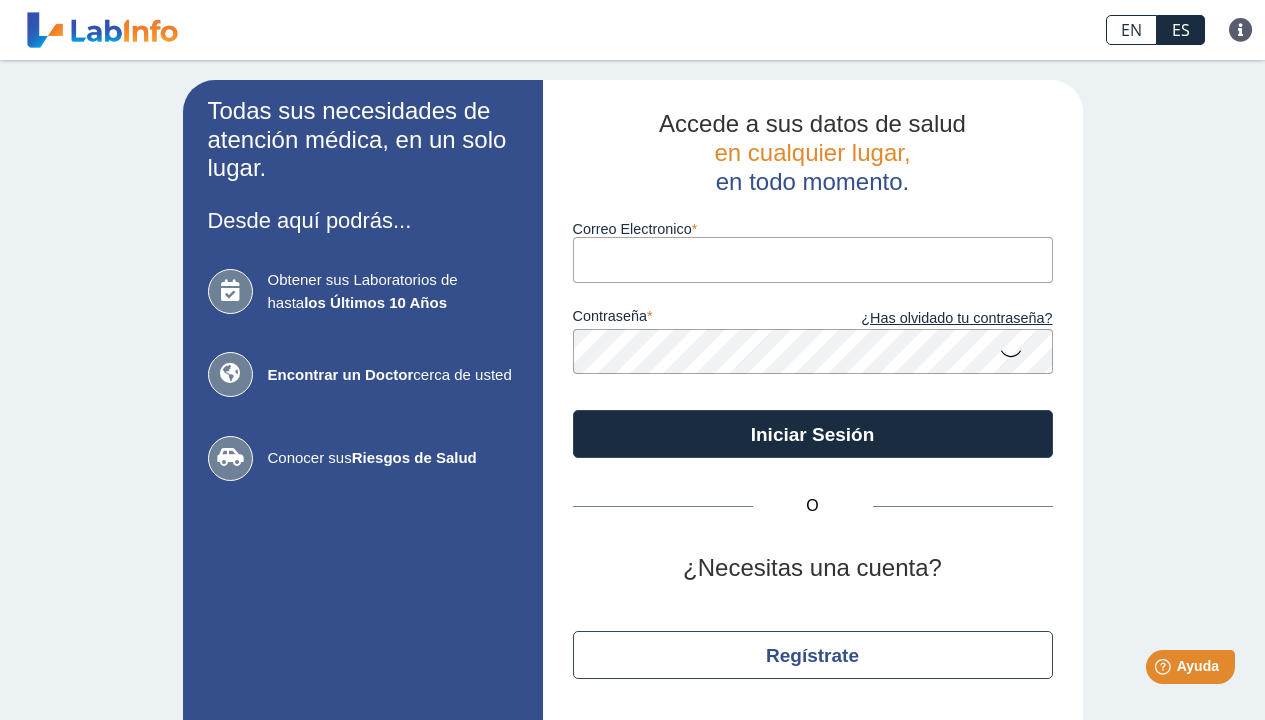 type on "[EMAIL]" 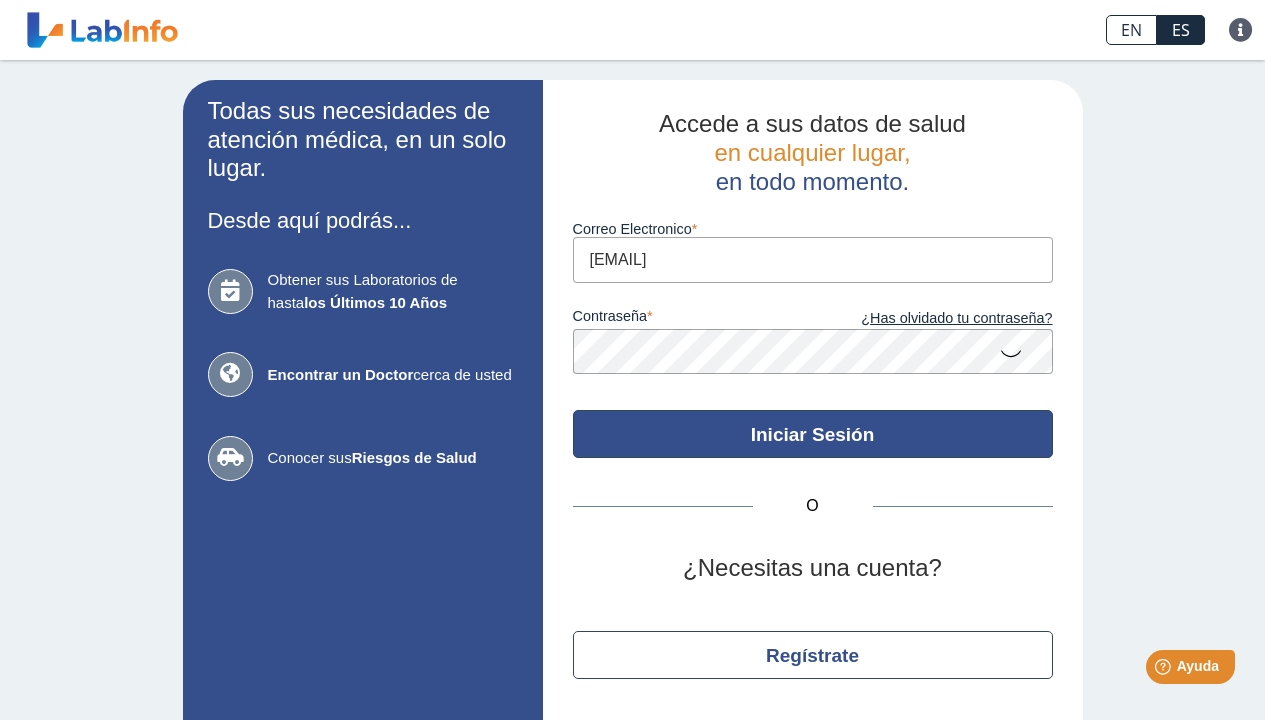 click on "Iniciar Sesión" 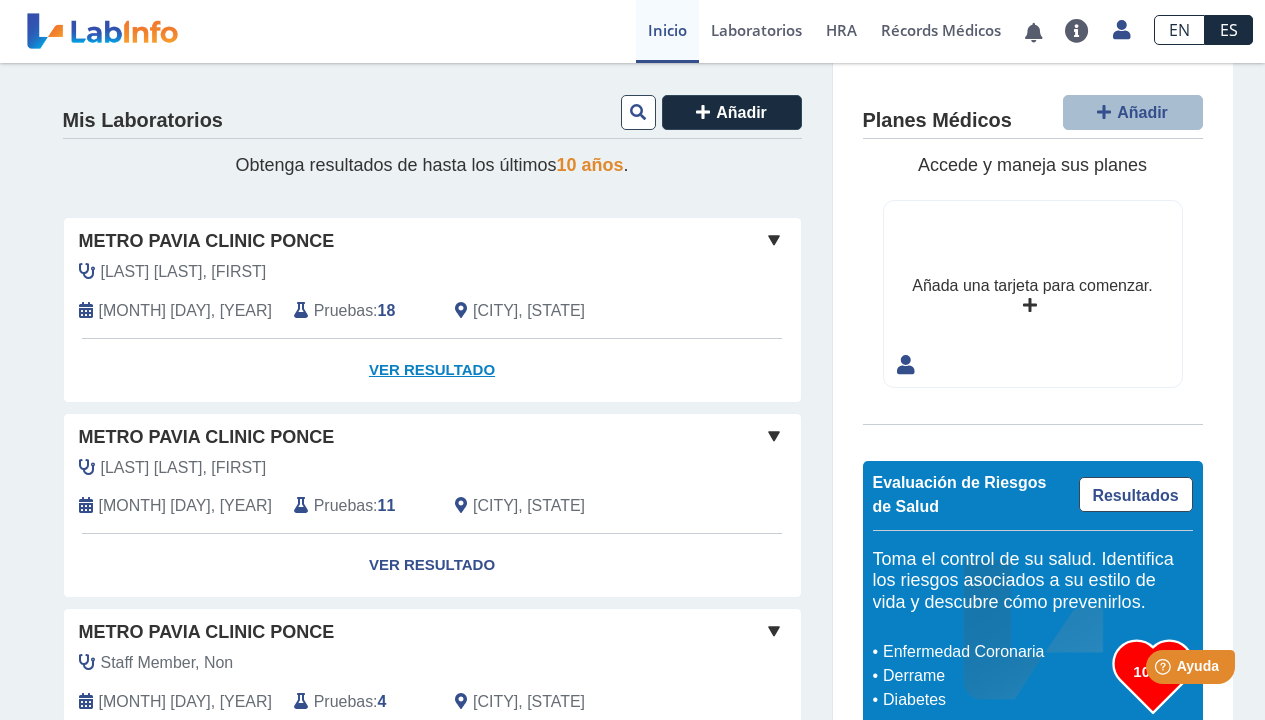 click on "Ver Resultado" 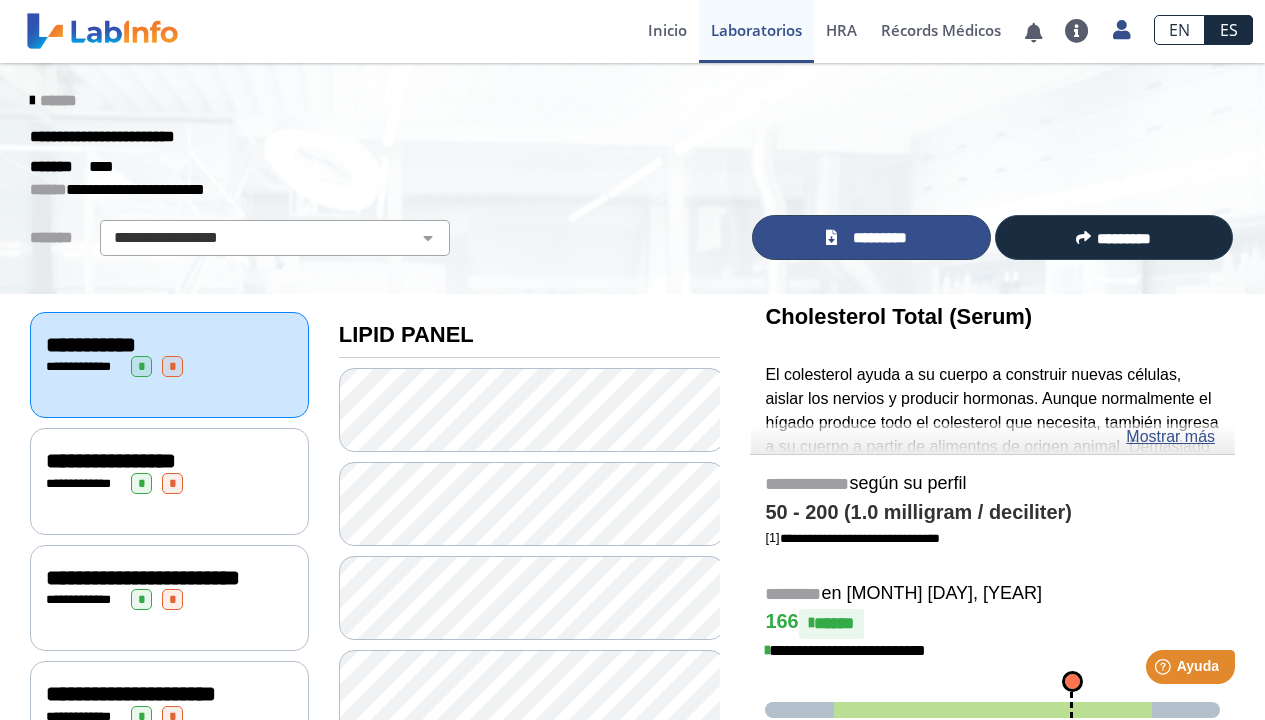 click 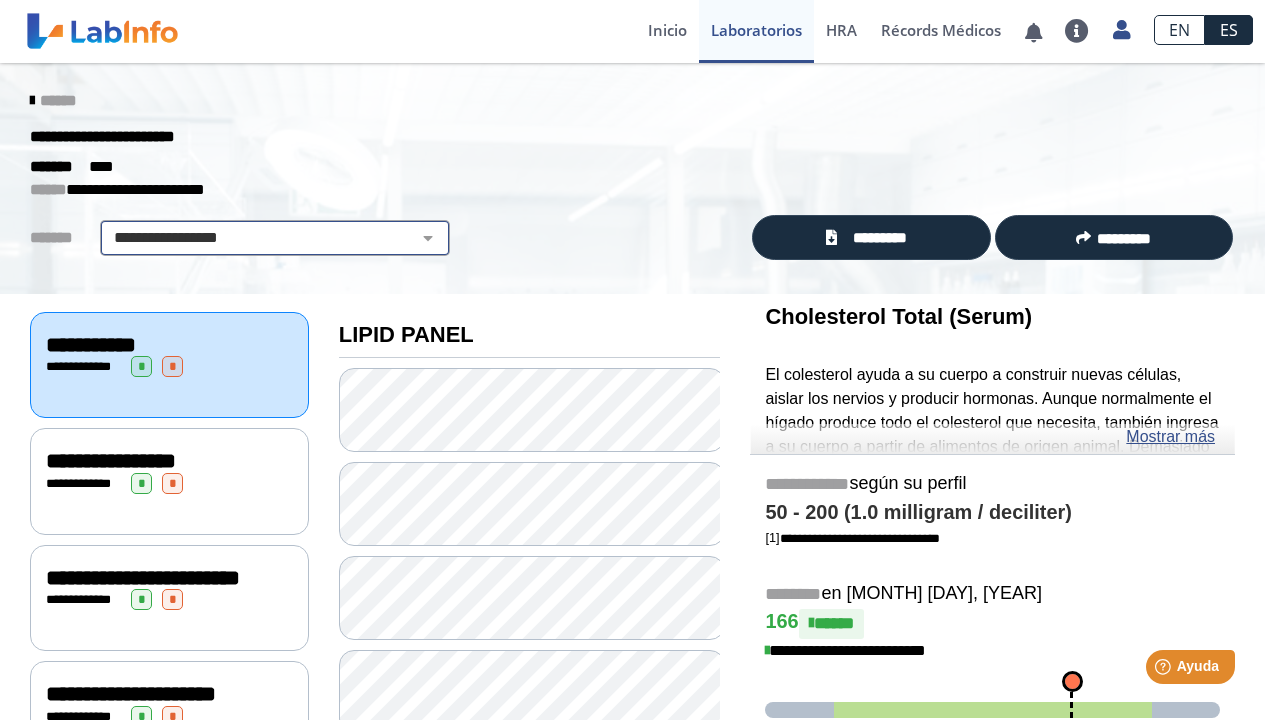select on "**********" 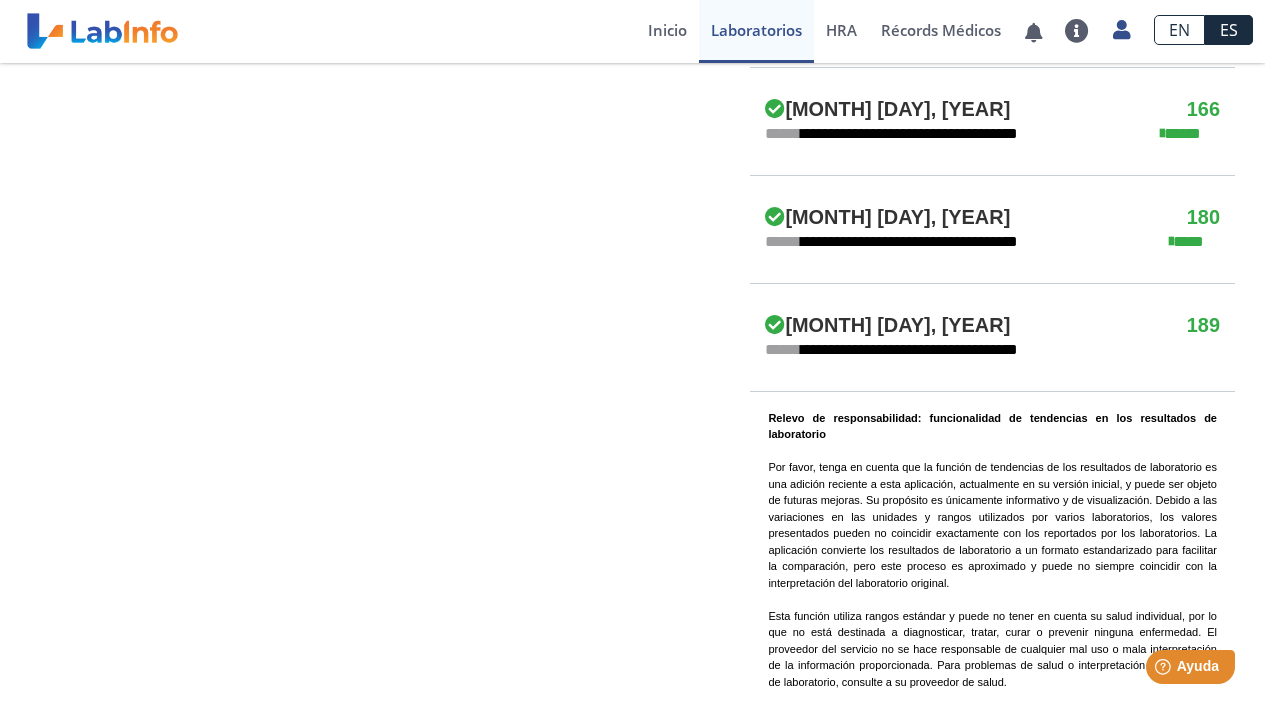 scroll, scrollTop: 0, scrollLeft: 0, axis: both 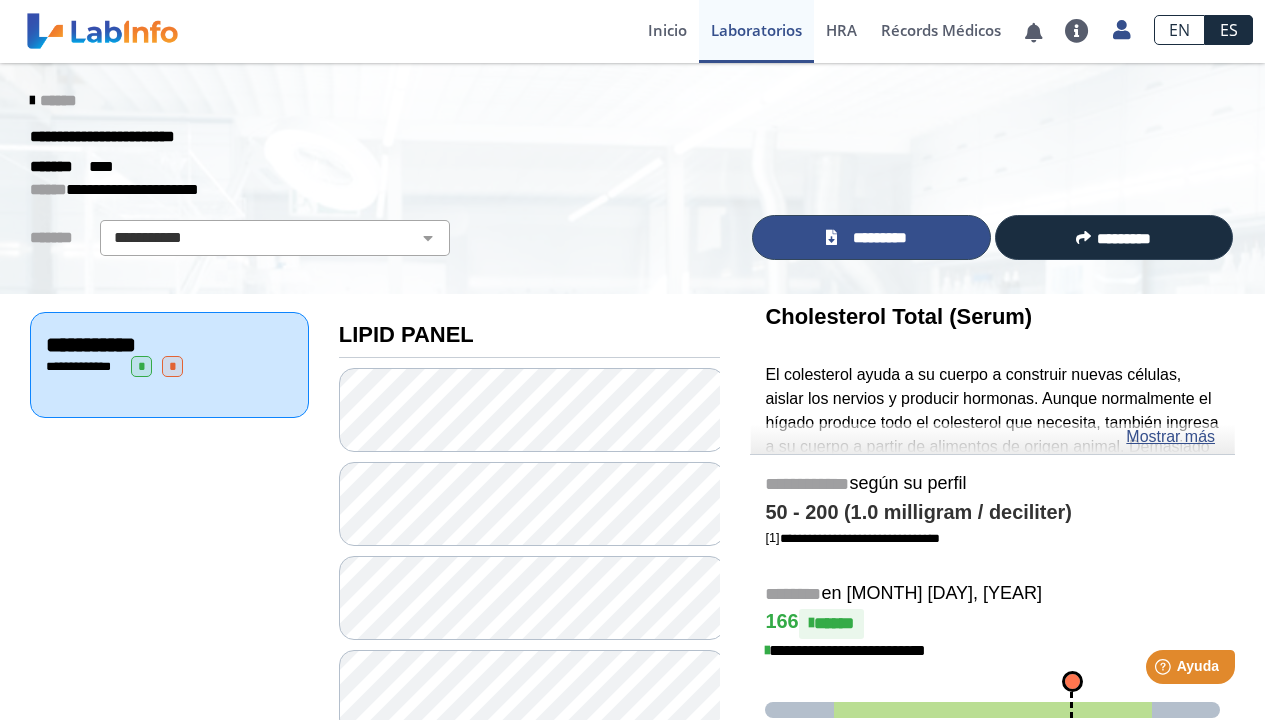 click on "*********" 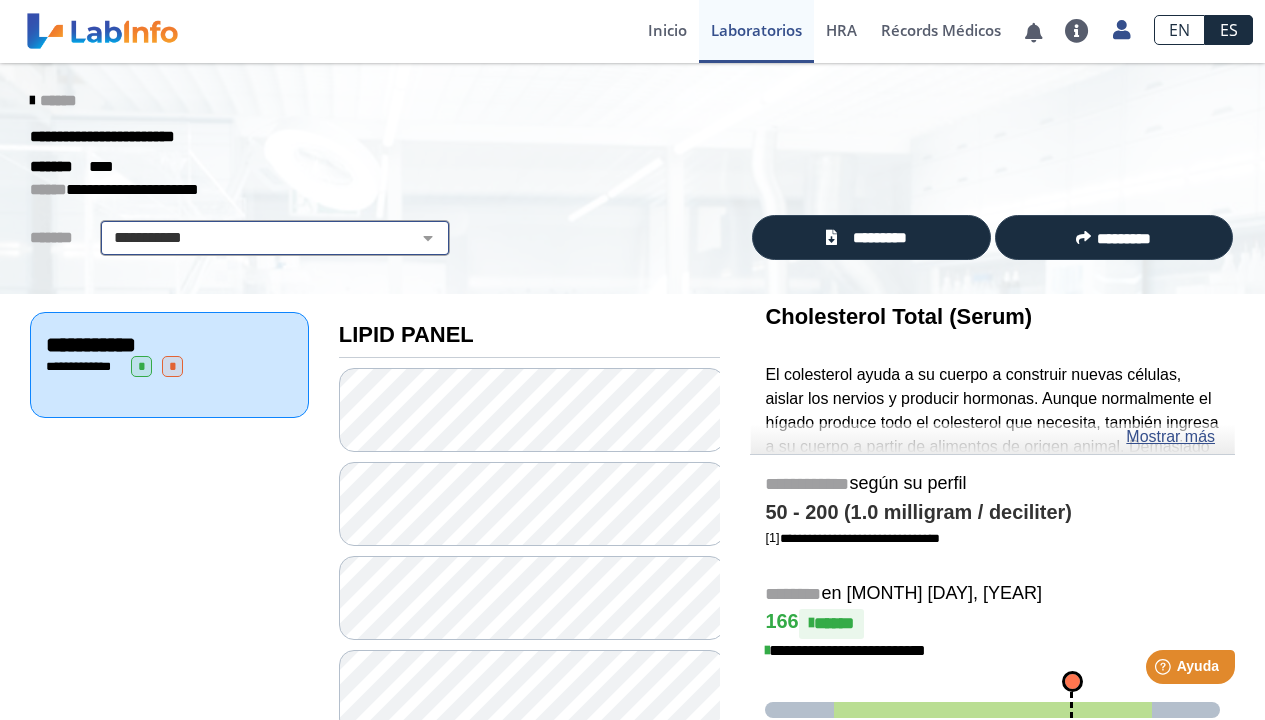 select 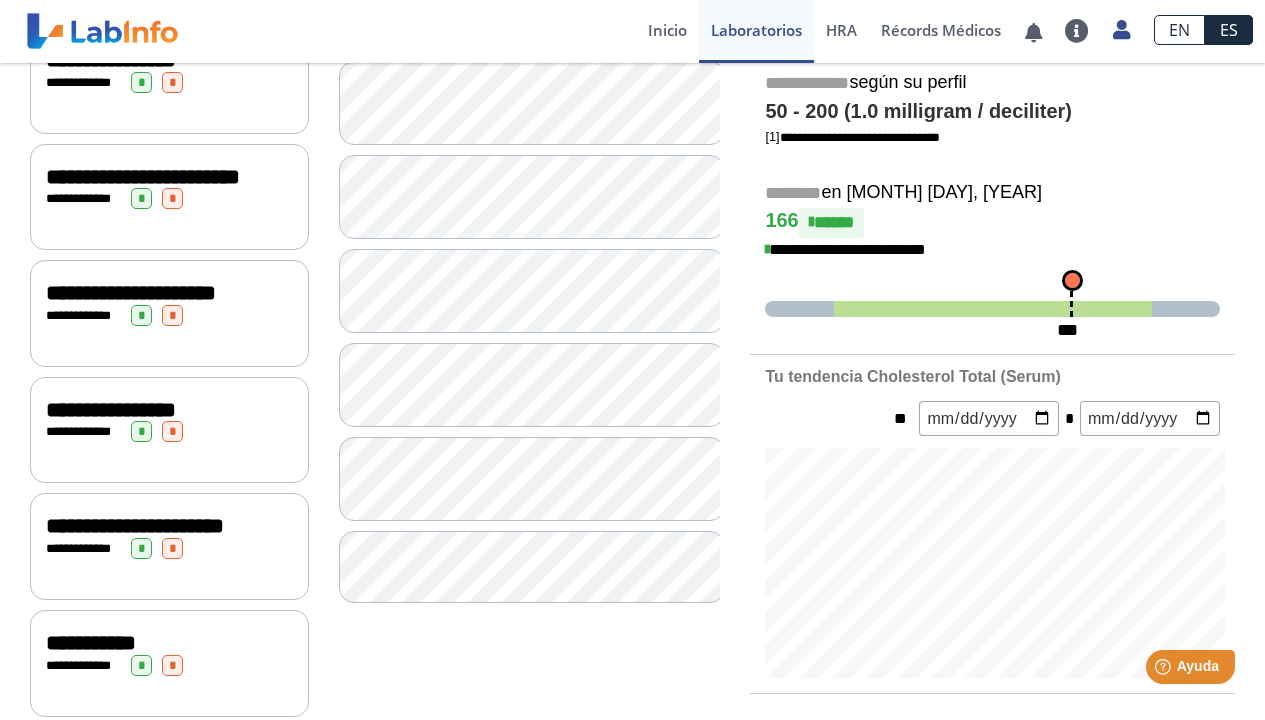 scroll, scrollTop: 0, scrollLeft: 0, axis: both 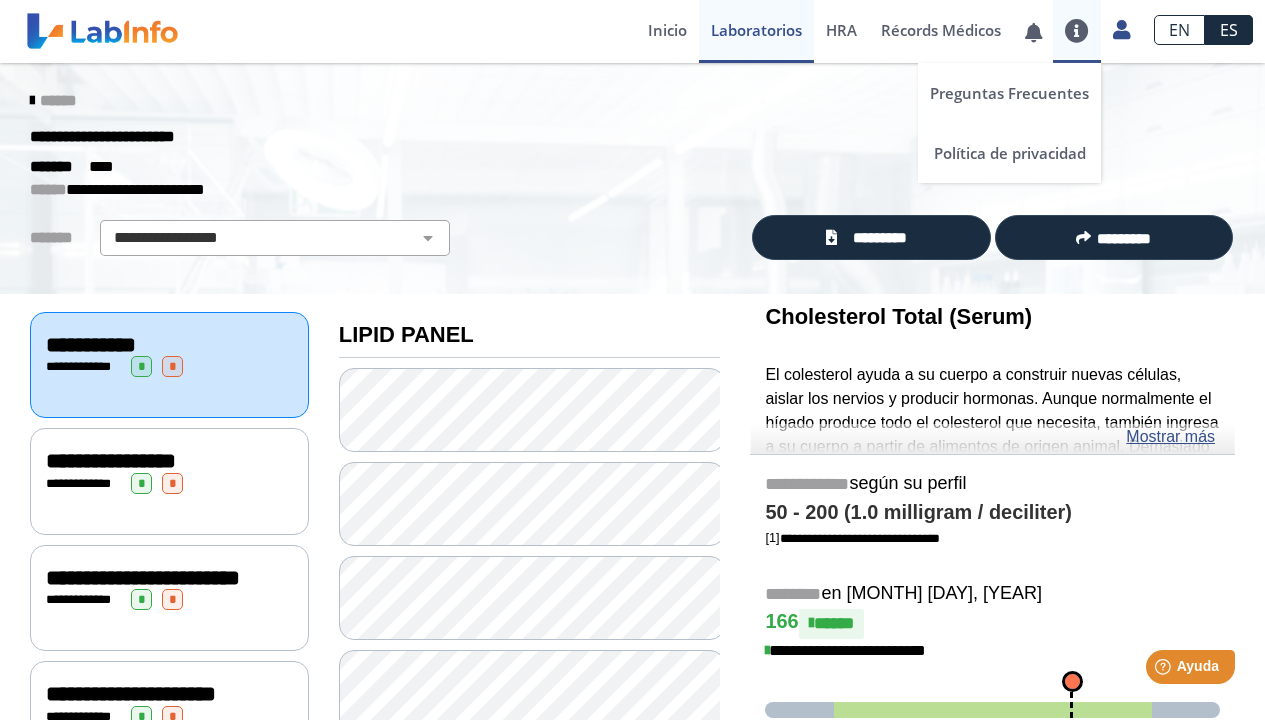 click at bounding box center [1077, 31] 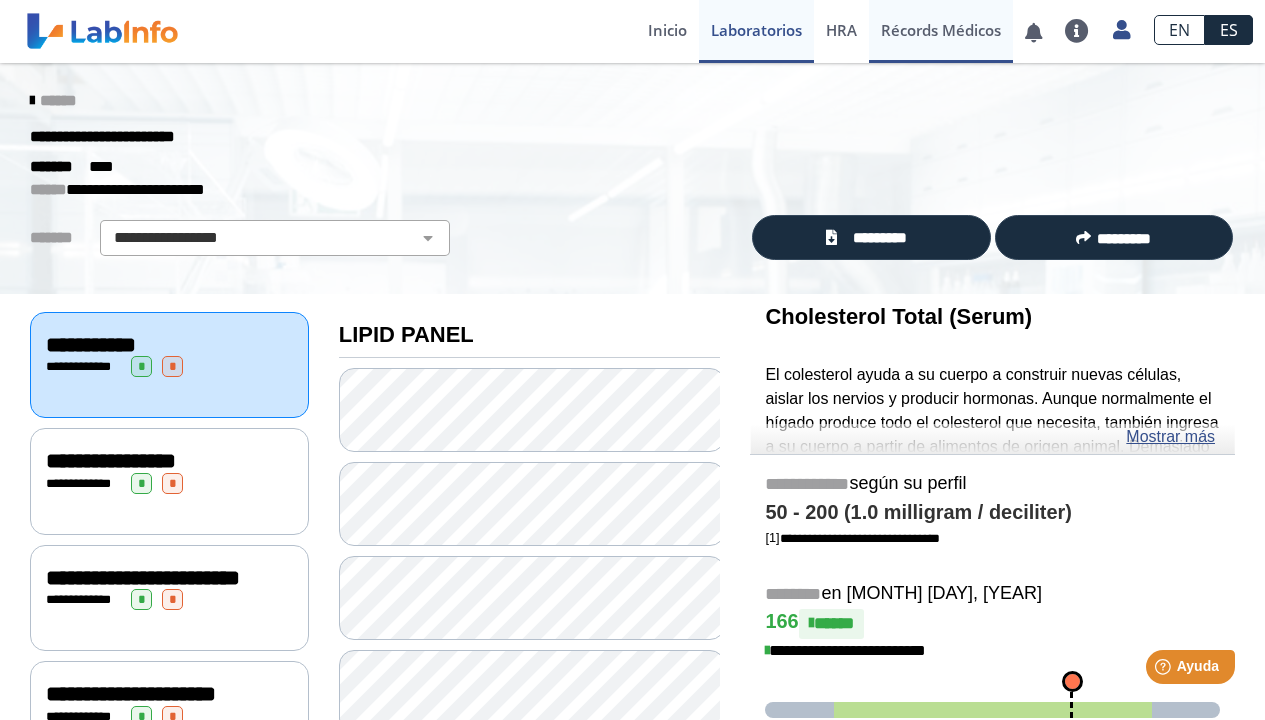 click on "Récords Médicos" at bounding box center [941, 31] 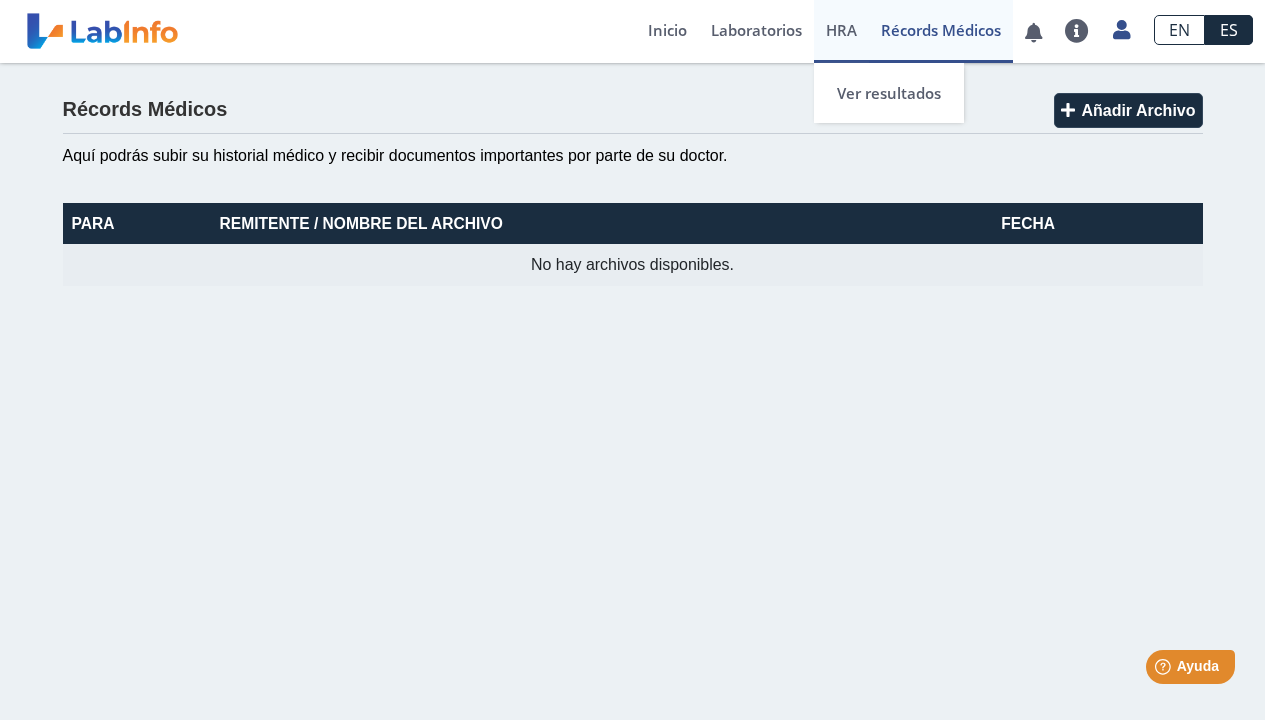 click on "HRA" at bounding box center (841, 30) 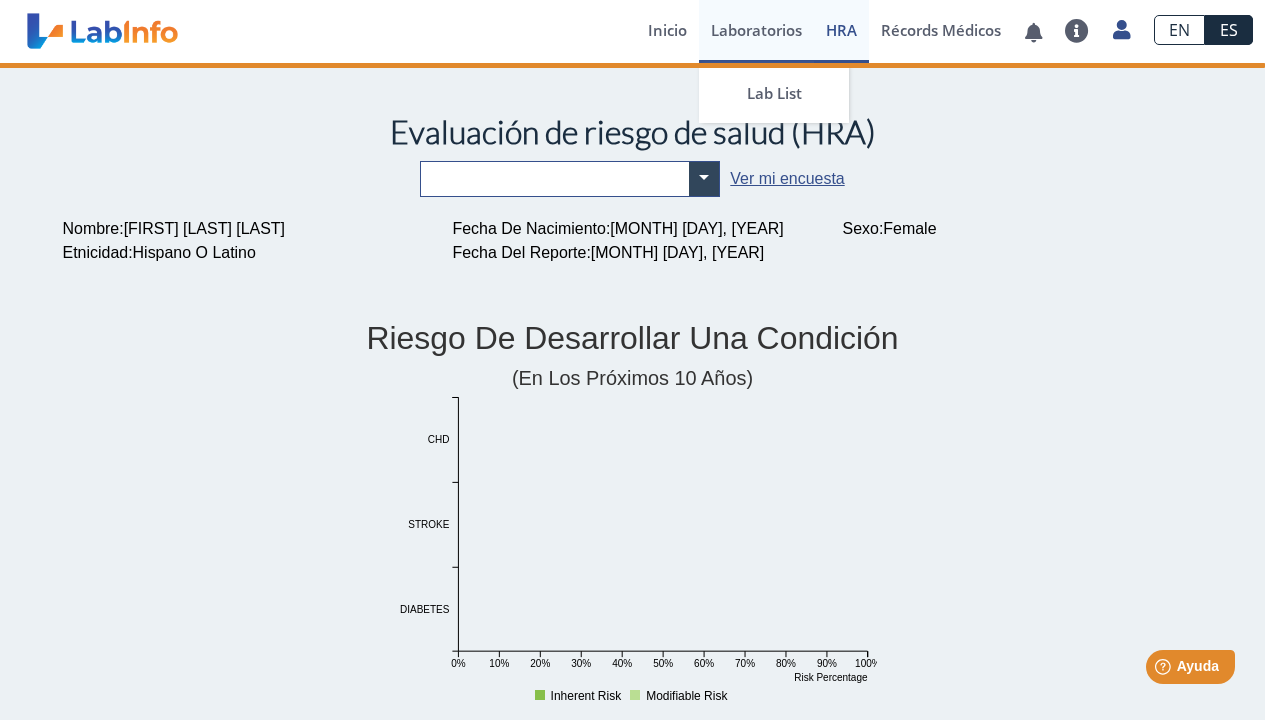 click on "Laboratorios" at bounding box center [756, 31] 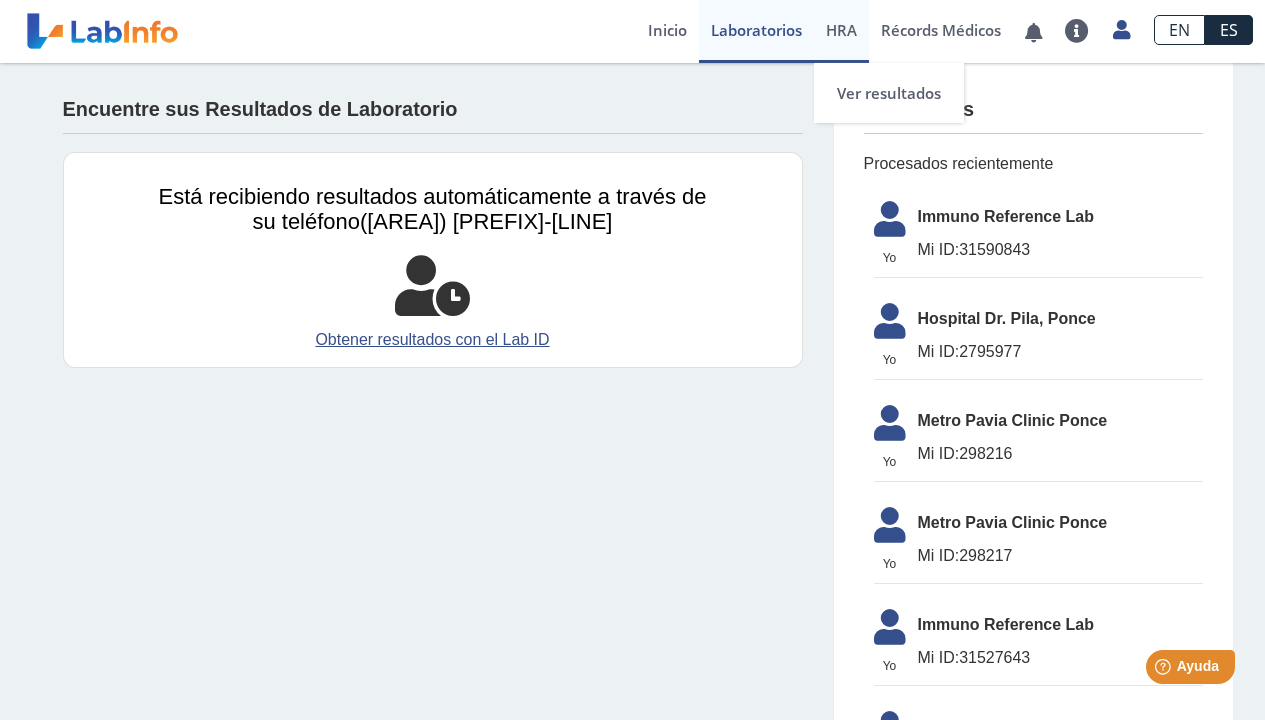 click on "HRA" at bounding box center [841, 30] 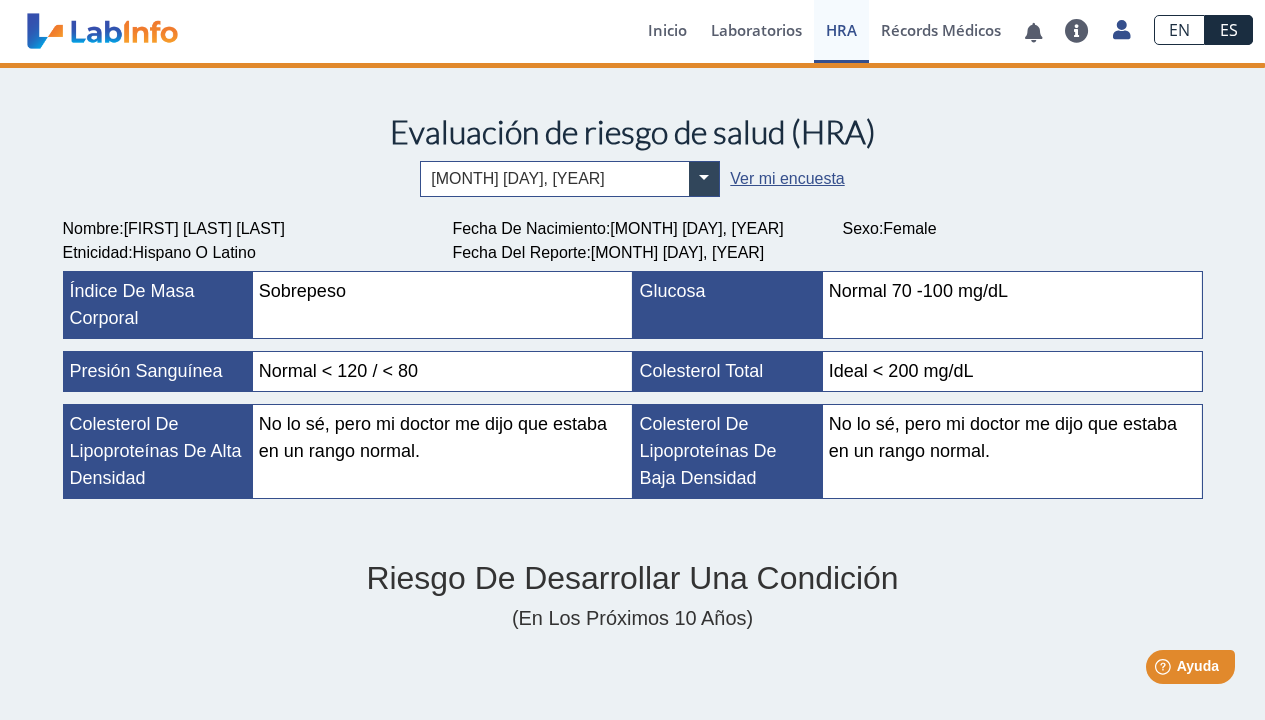 scroll, scrollTop: 4, scrollLeft: 0, axis: vertical 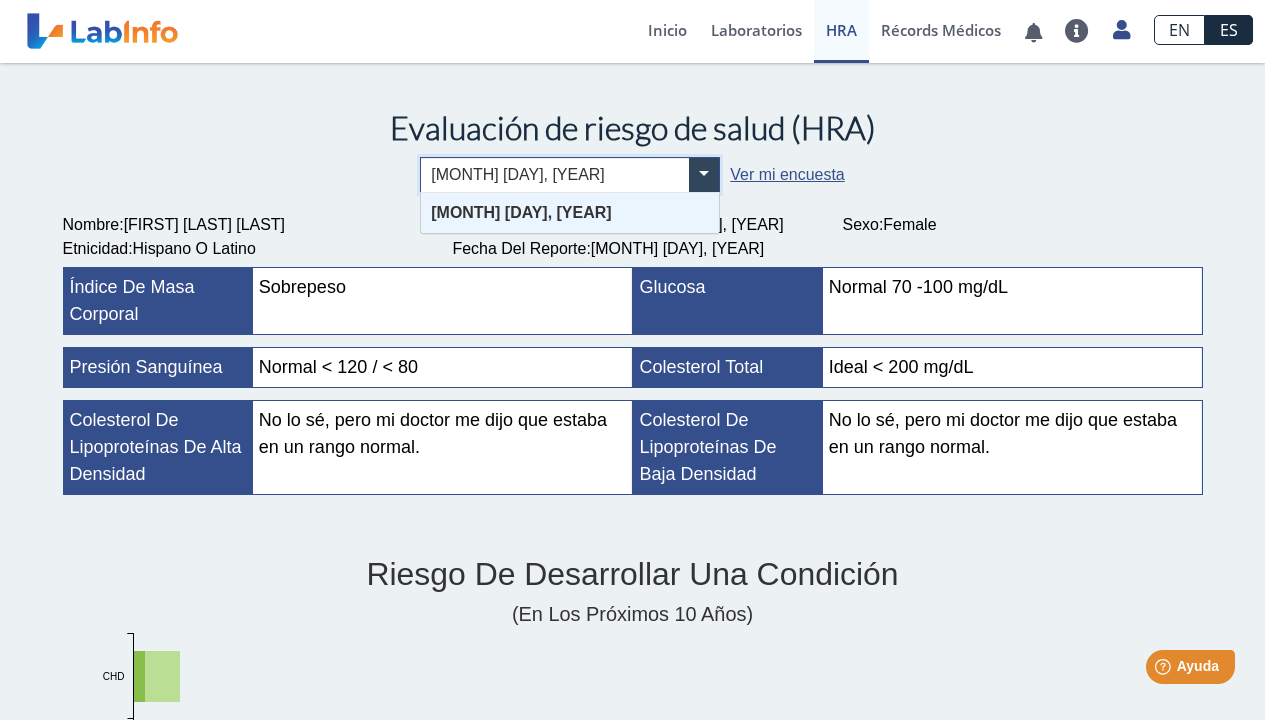 click 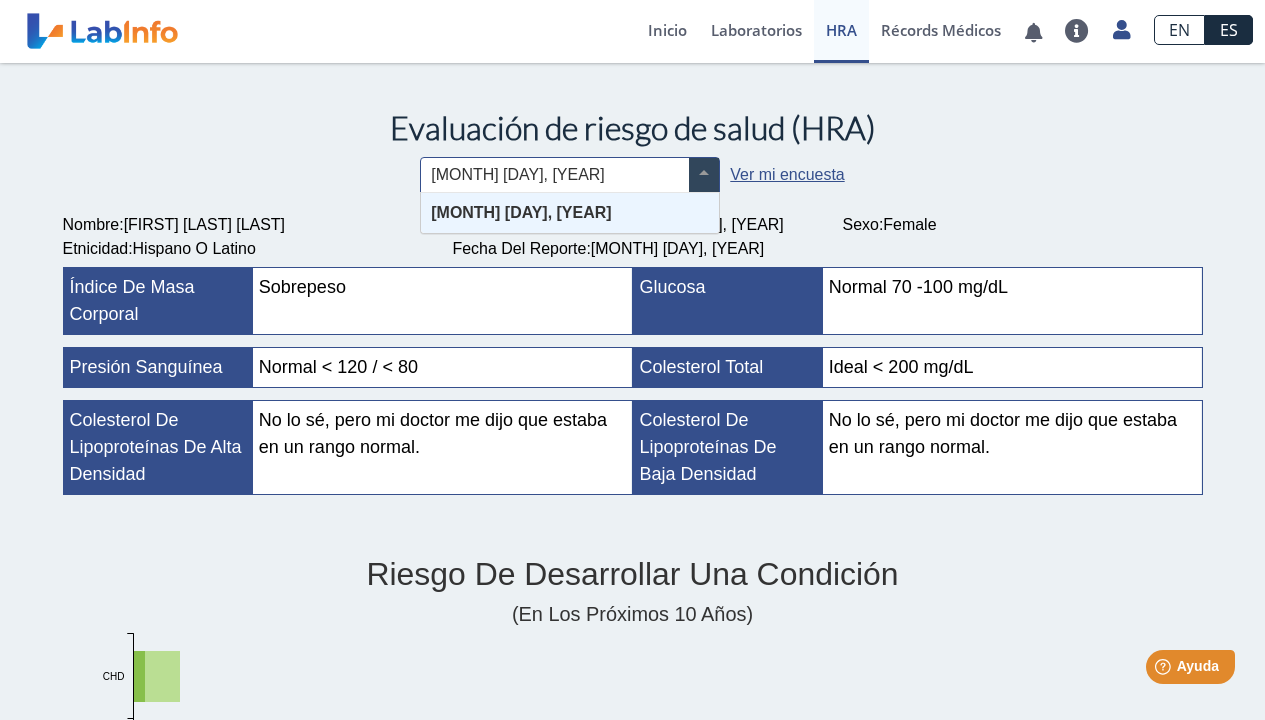 click 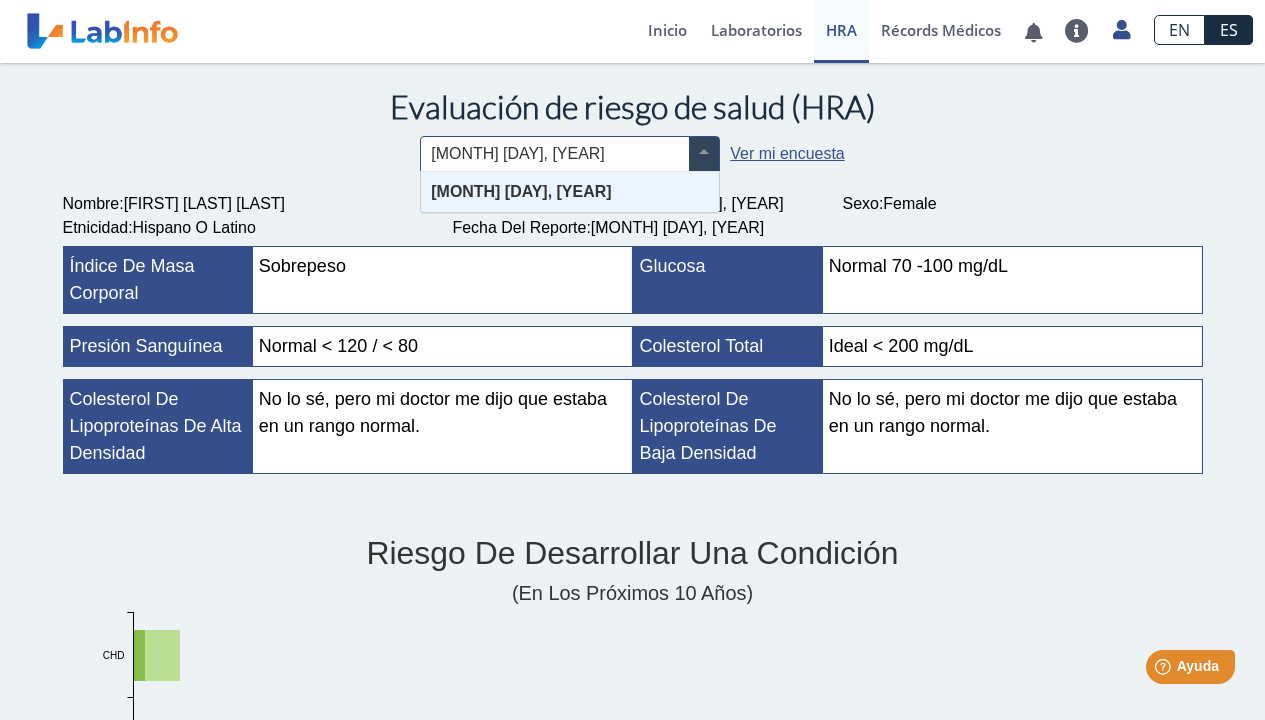 scroll, scrollTop: 0, scrollLeft: 0, axis: both 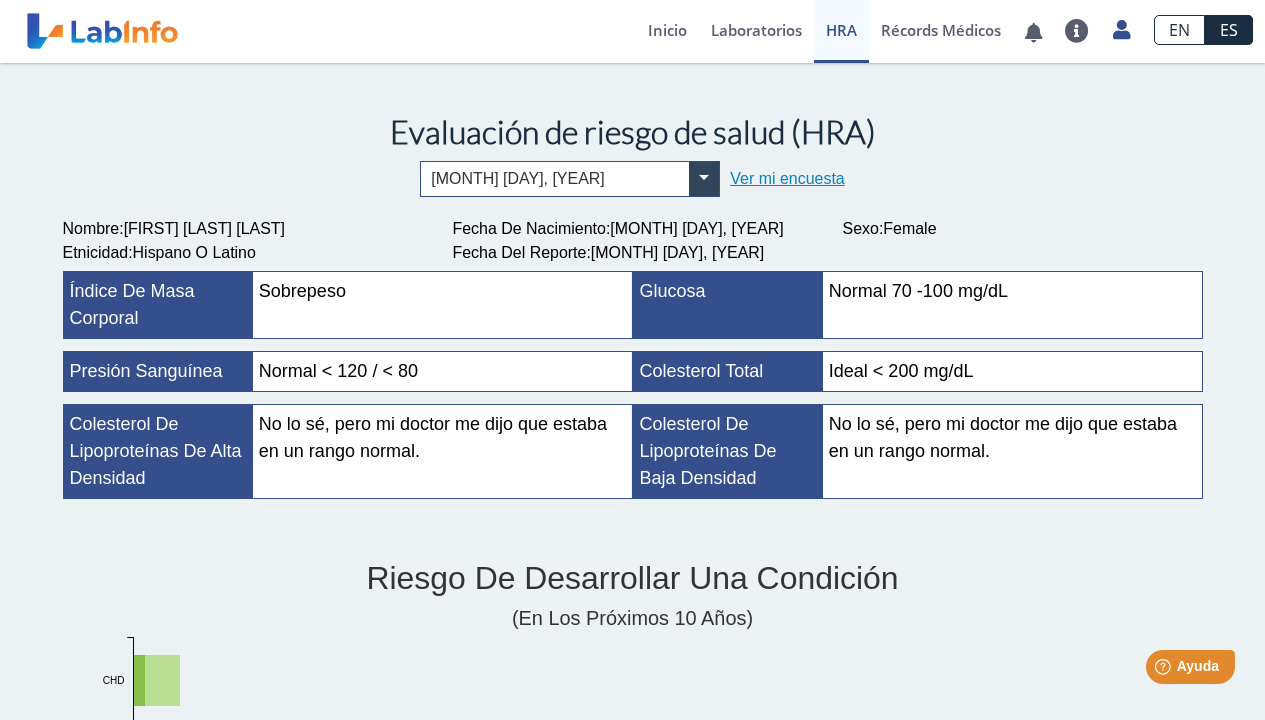 click on "Ver mi encuesta" 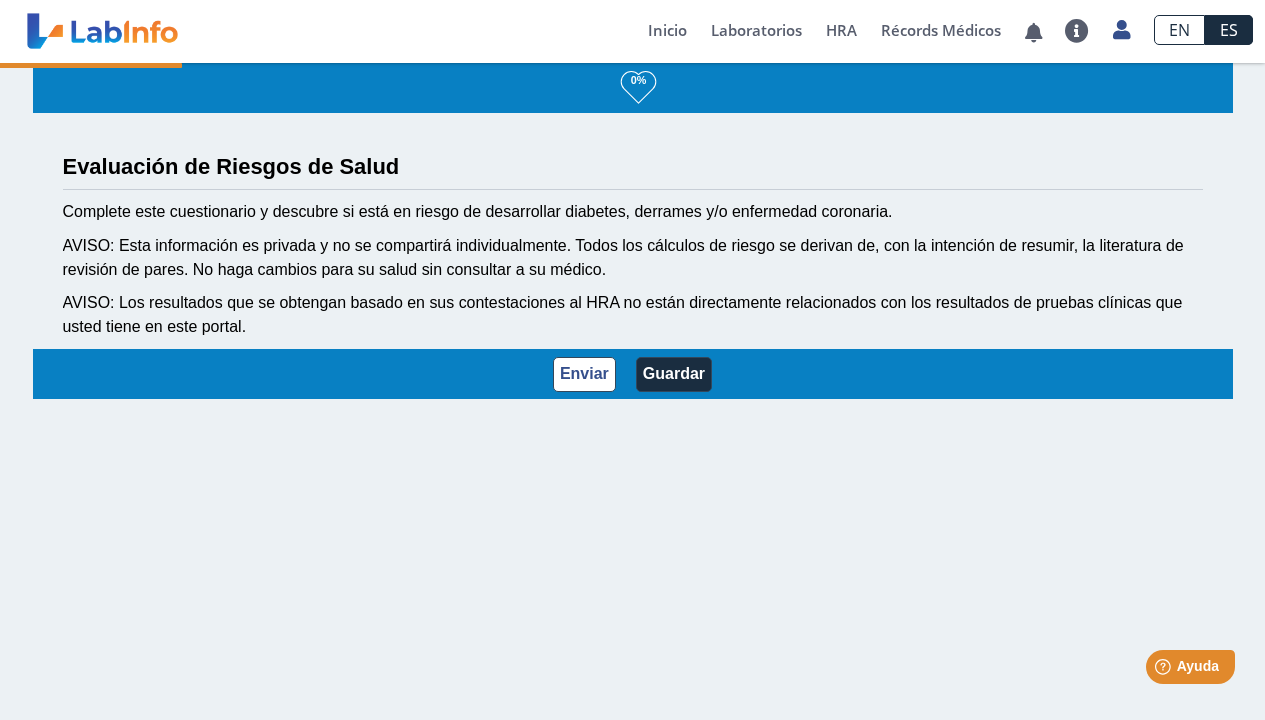 select on "12: 273" 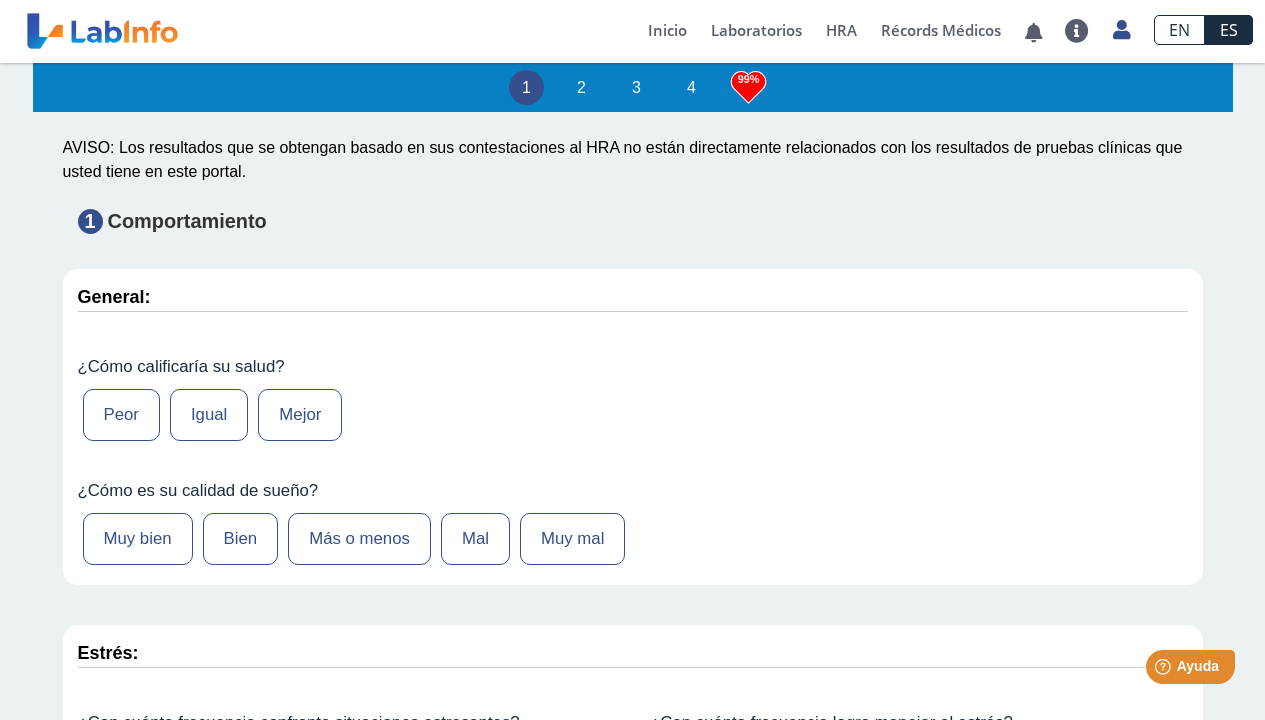 scroll, scrollTop: 154, scrollLeft: 0, axis: vertical 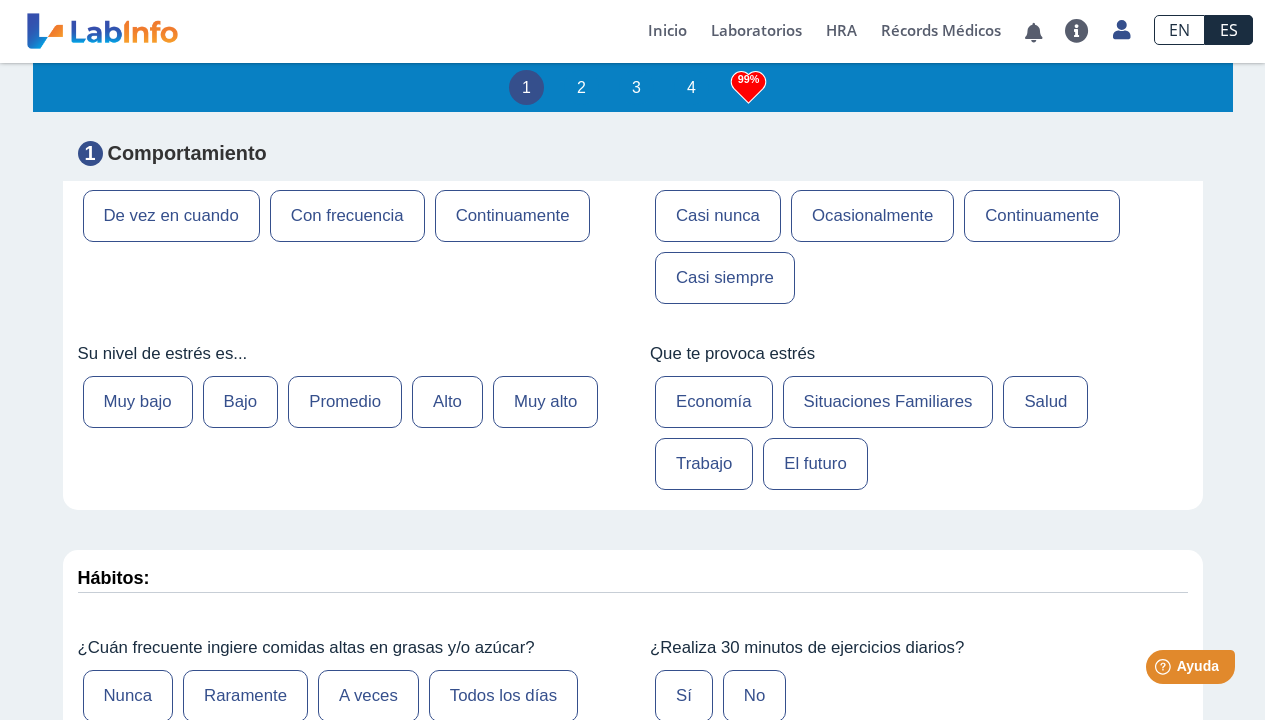 click on "Alto" at bounding box center (447, 402) 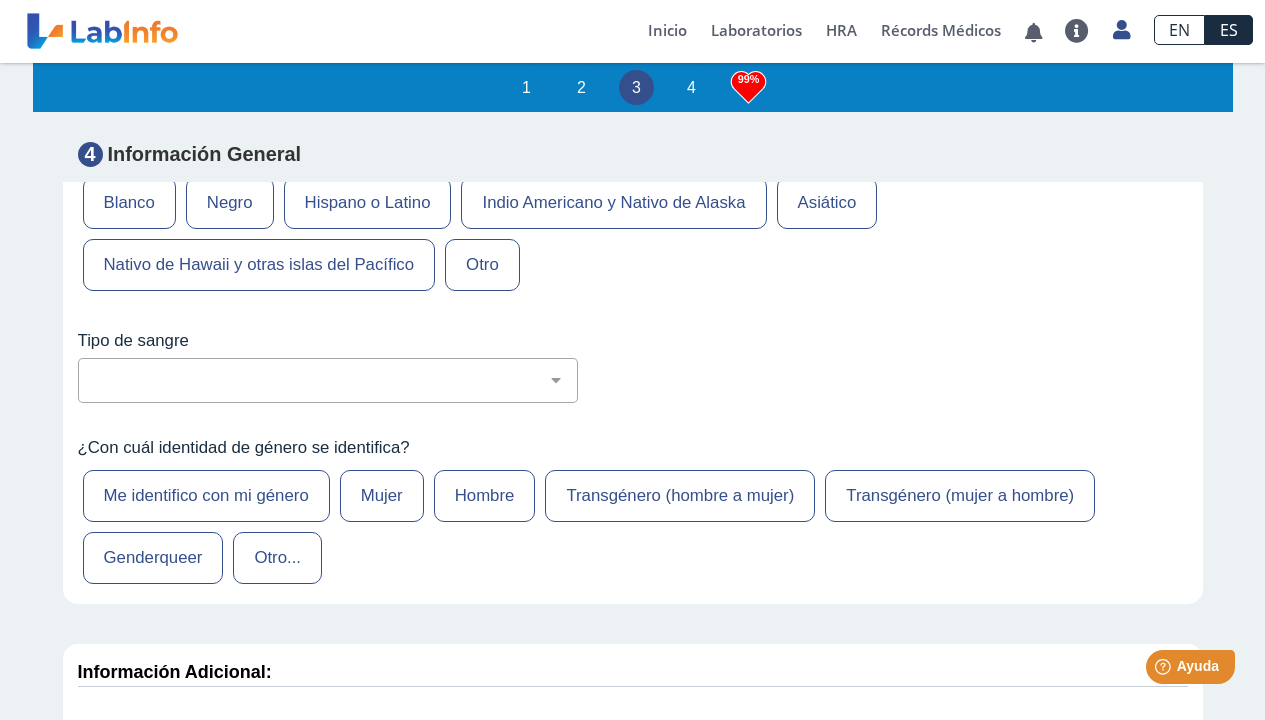 scroll, scrollTop: 8593, scrollLeft: 0, axis: vertical 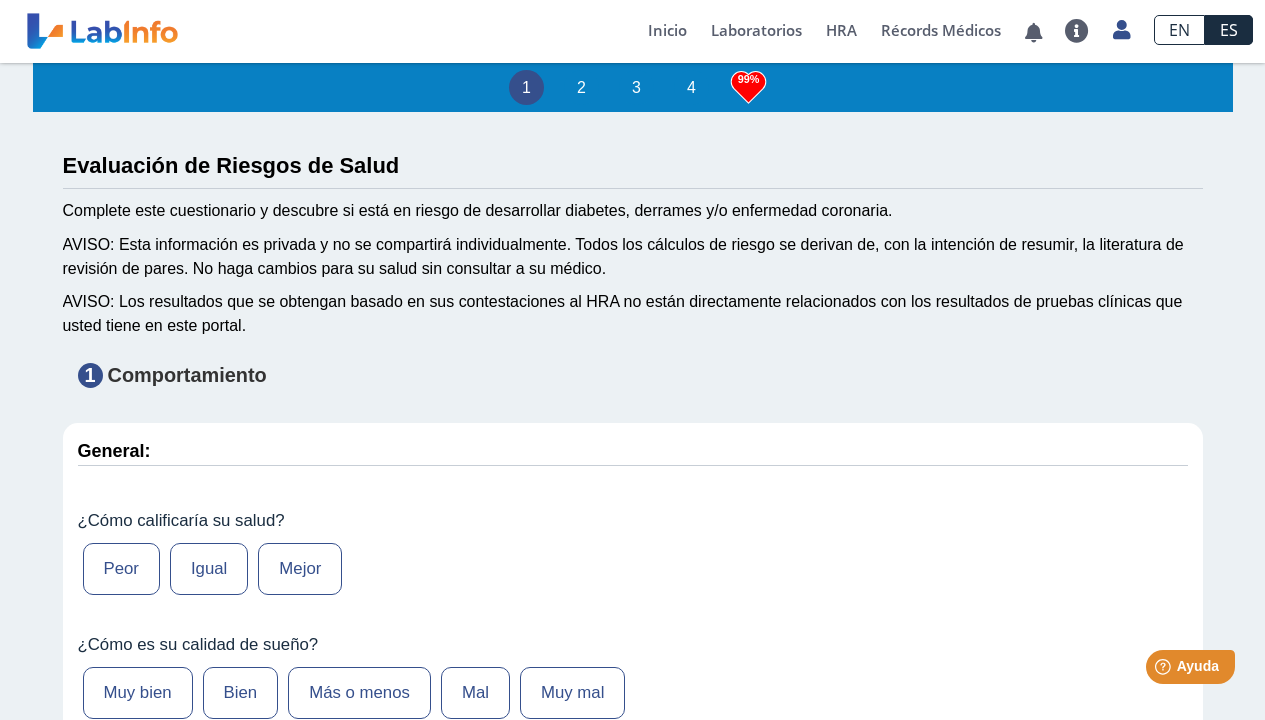 drag, startPoint x: 680, startPoint y: 80, endPoint x: 752, endPoint y: 82, distance: 72.02777 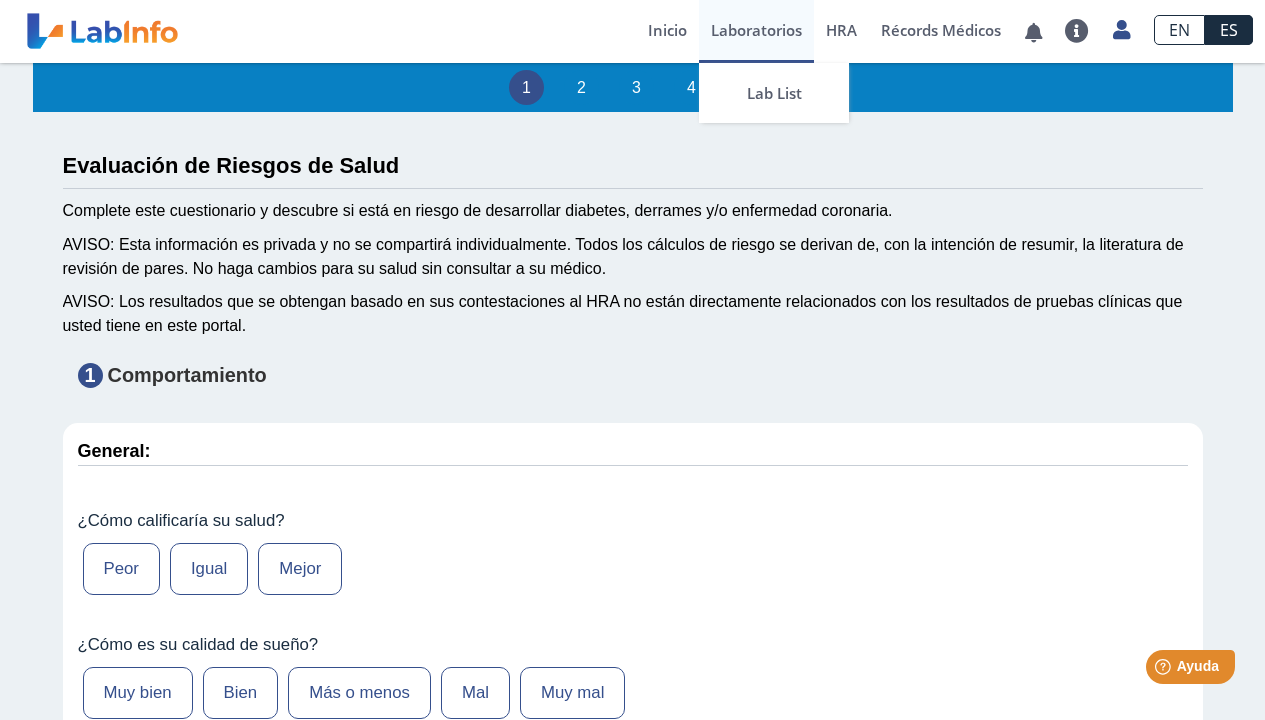 click on "Laboratorios" at bounding box center [756, 31] 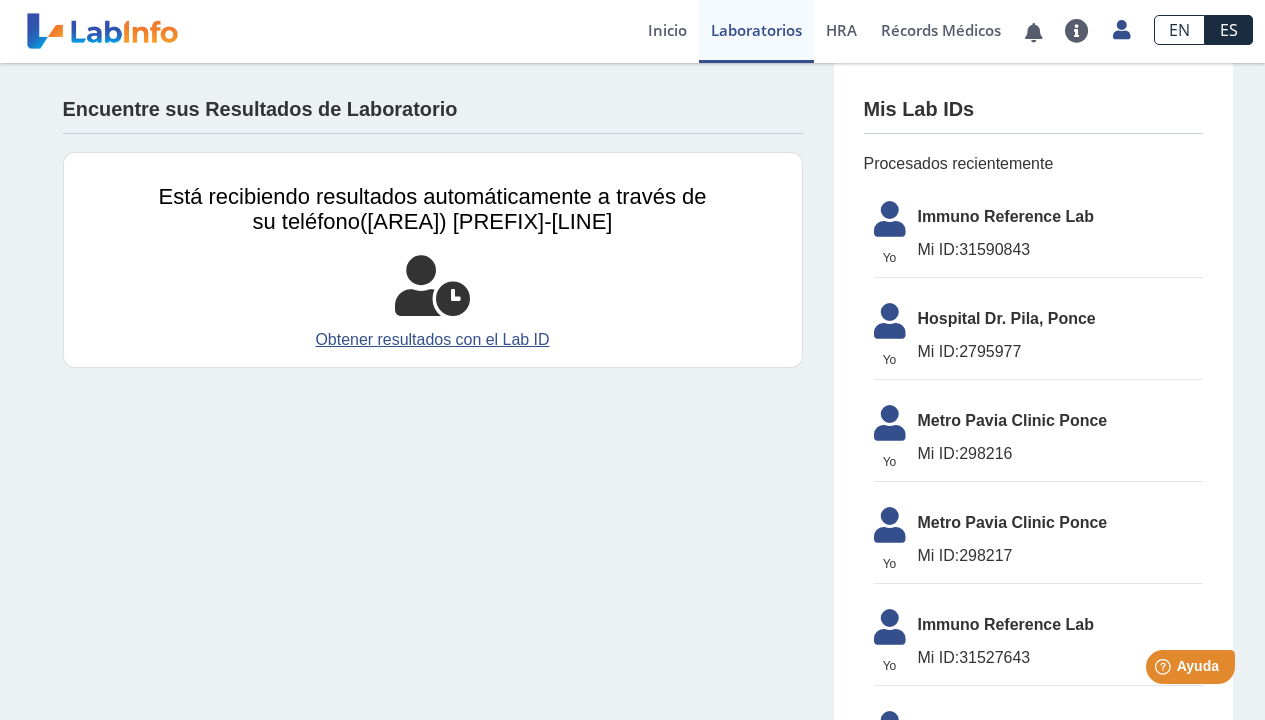 click on "Yo   Yo  Immuno Reference Lab Mi ID:  [NUMBER]" 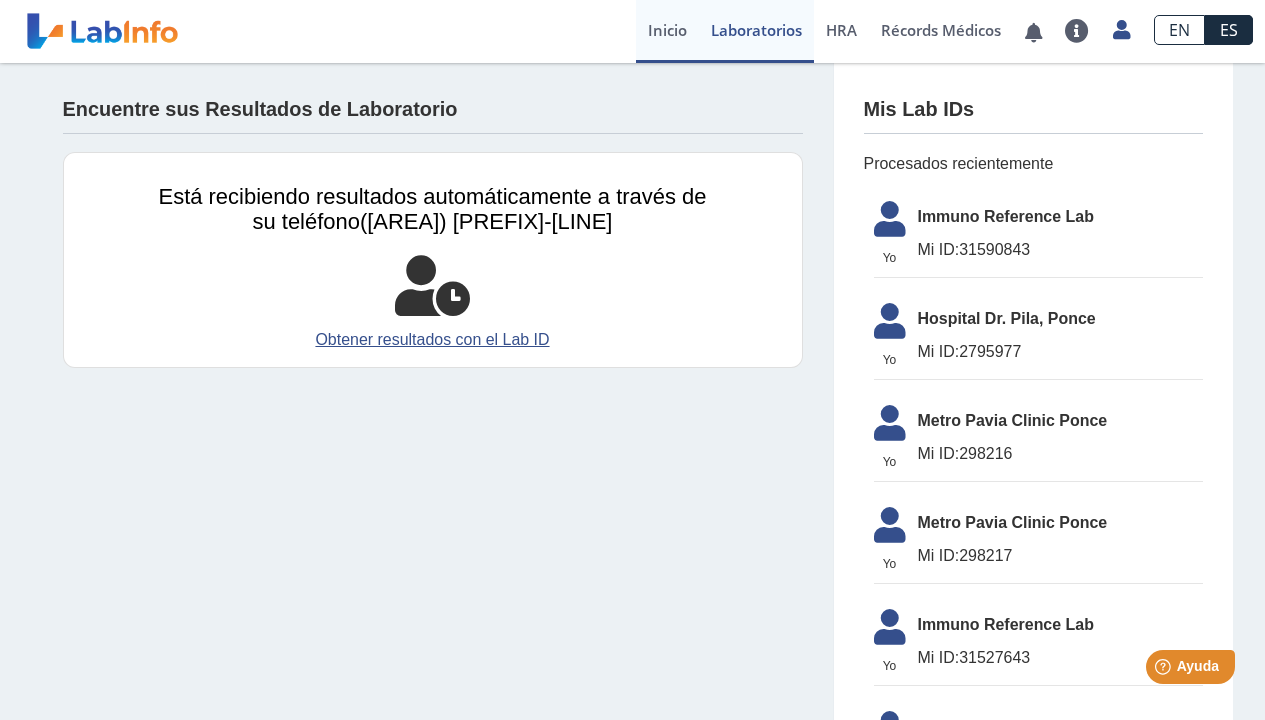 click on "Inicio" at bounding box center [667, 31] 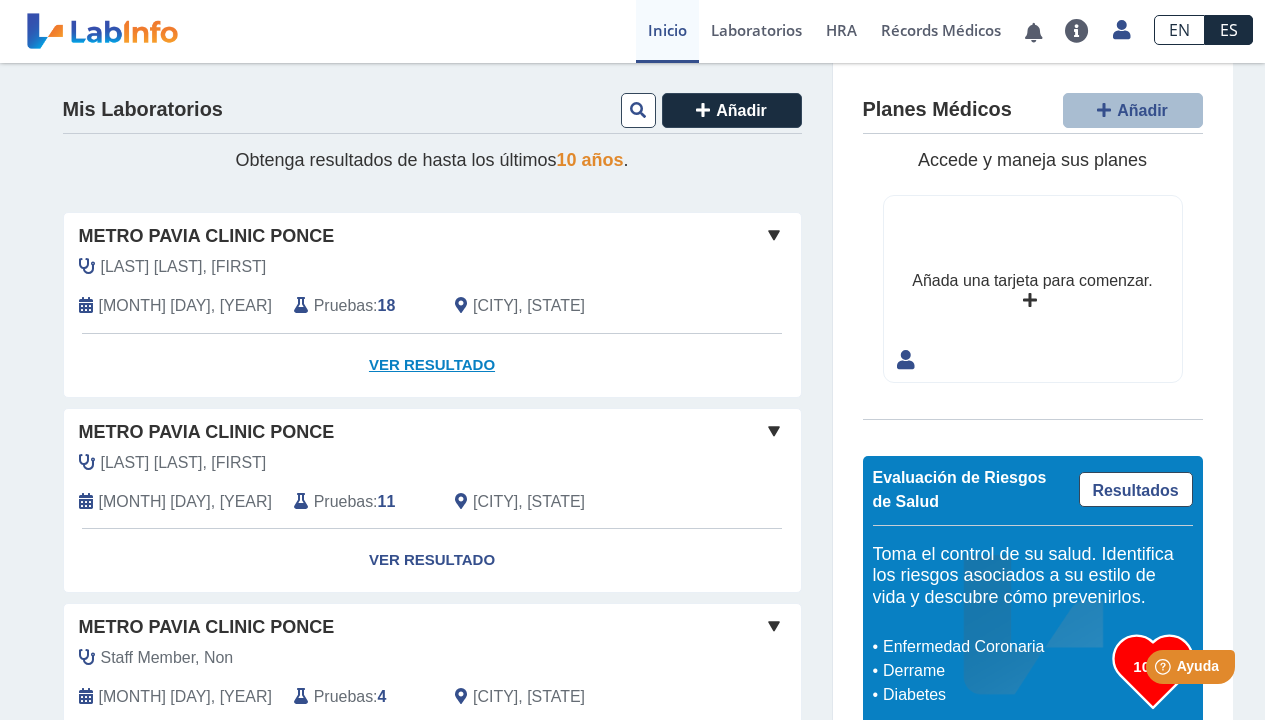 click on "Ver Resultado" 